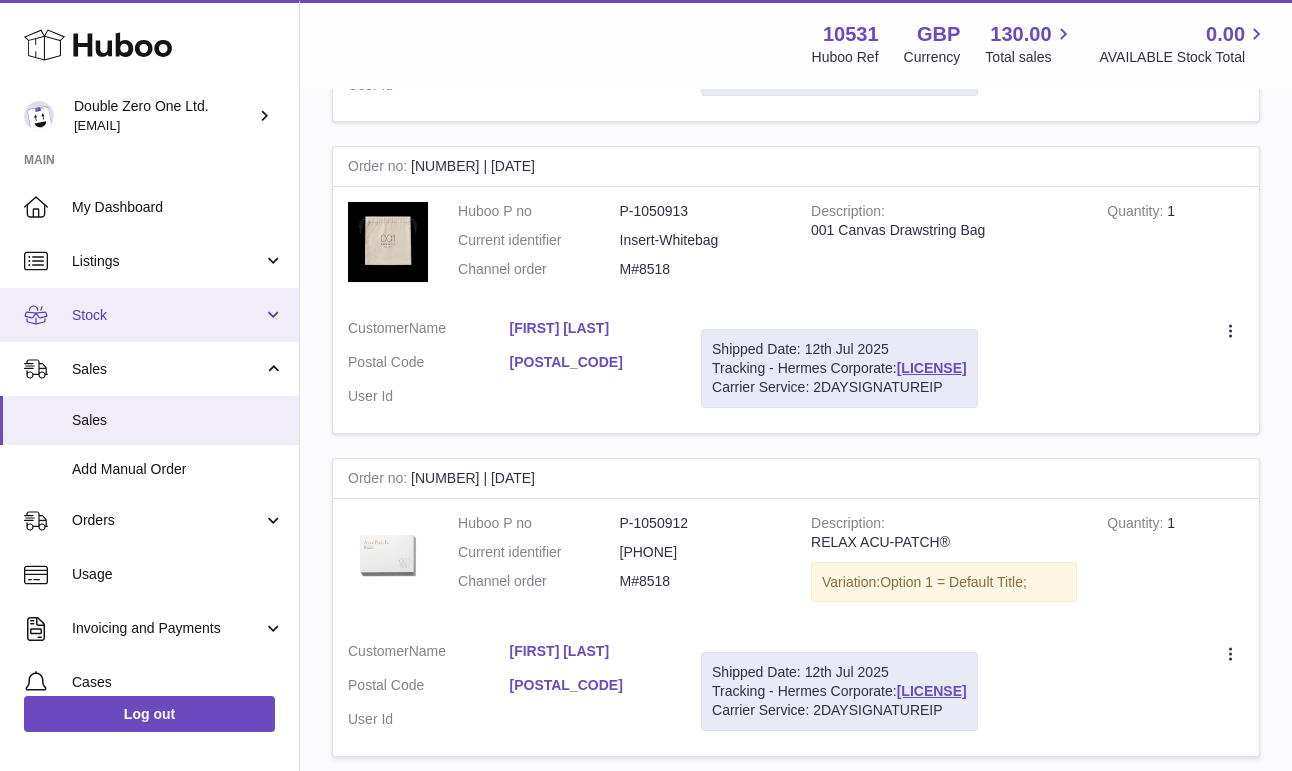 scroll, scrollTop: 620, scrollLeft: 0, axis: vertical 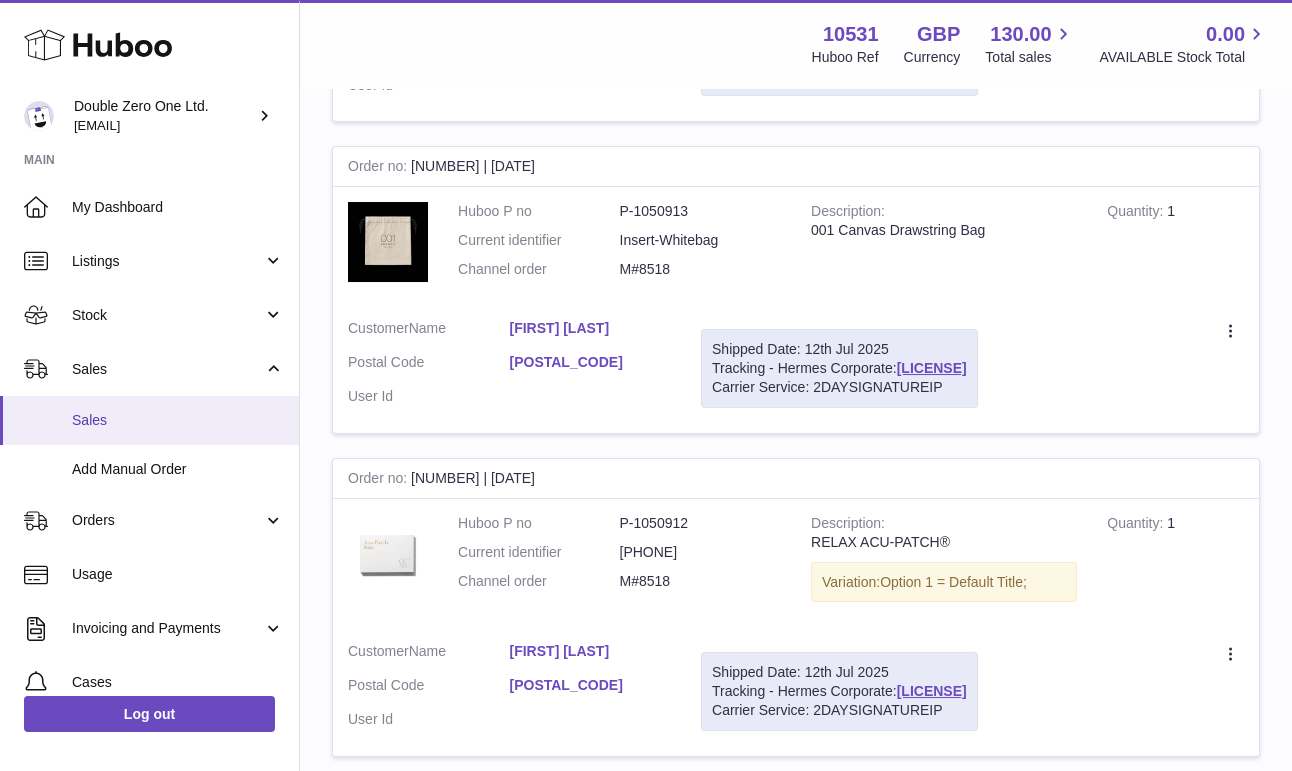 click on "Sales" at bounding box center (178, 420) 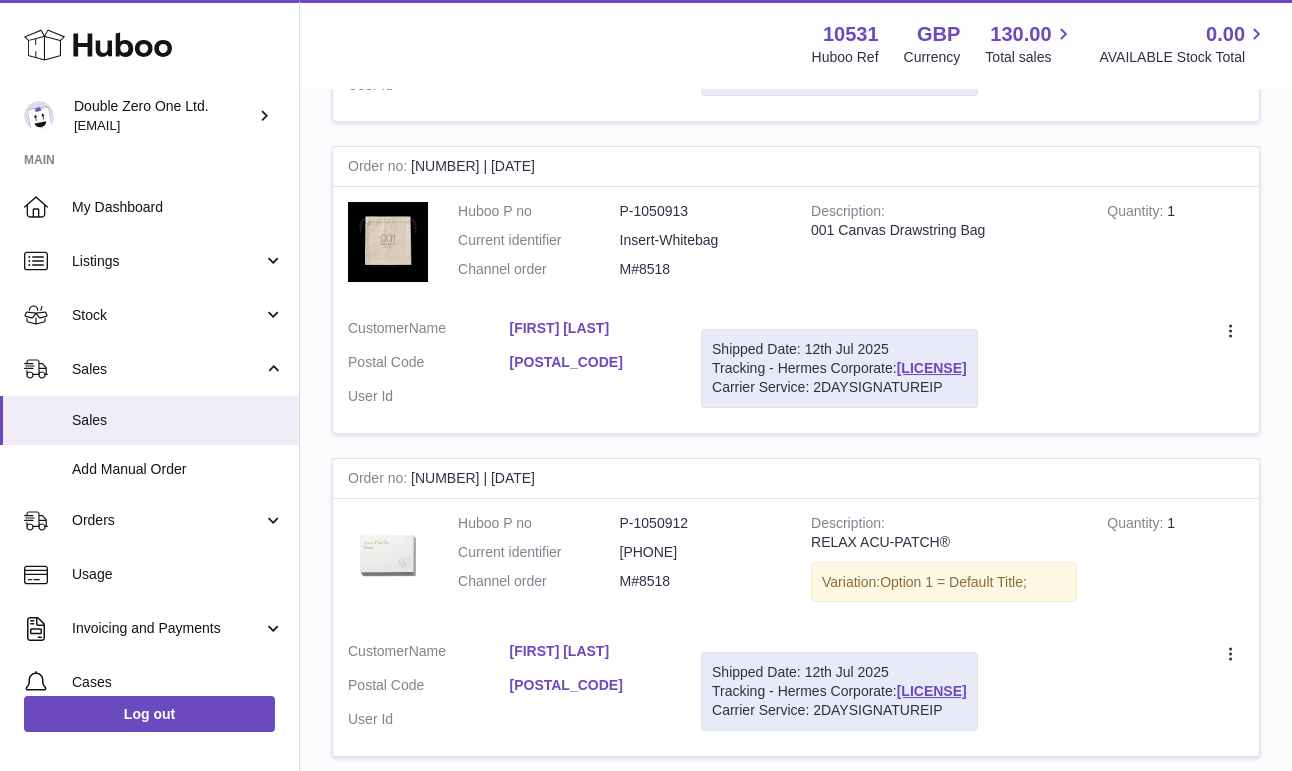 scroll, scrollTop: 0, scrollLeft: 0, axis: both 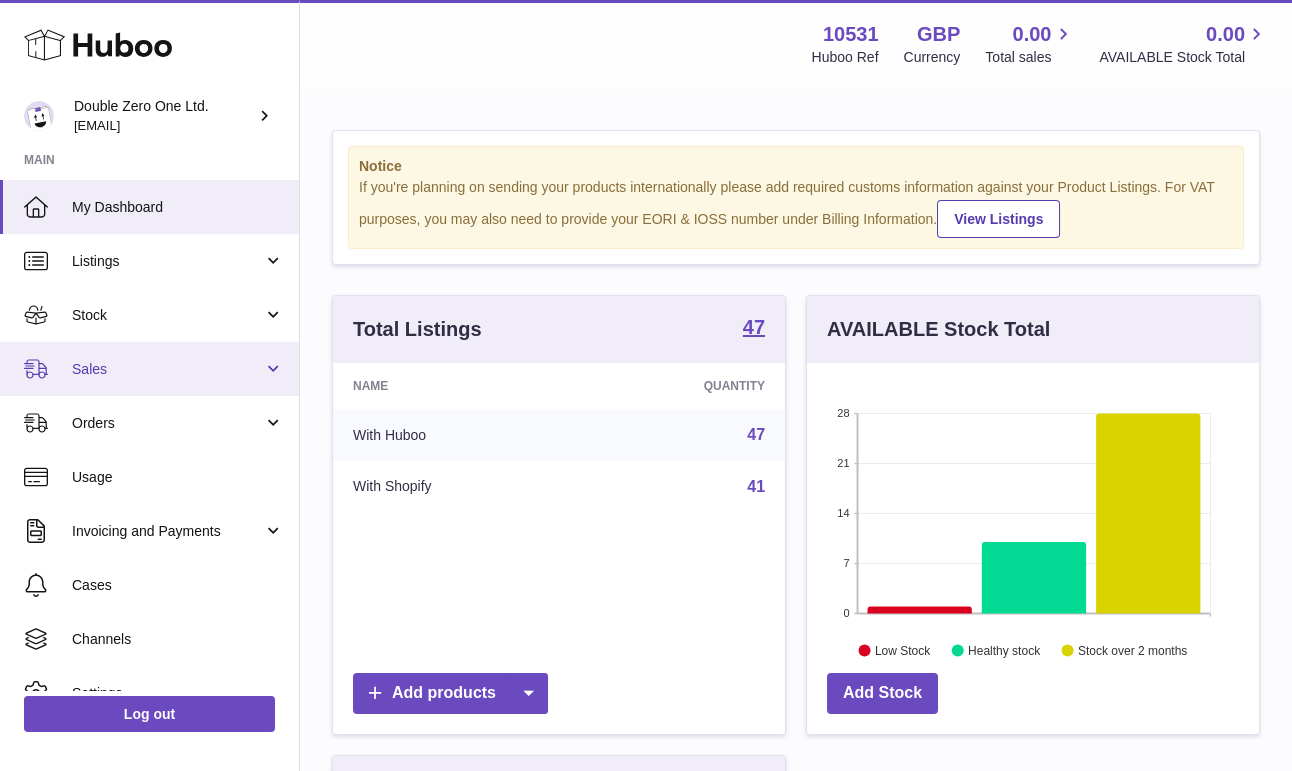 click on "Sales" at bounding box center (167, 369) 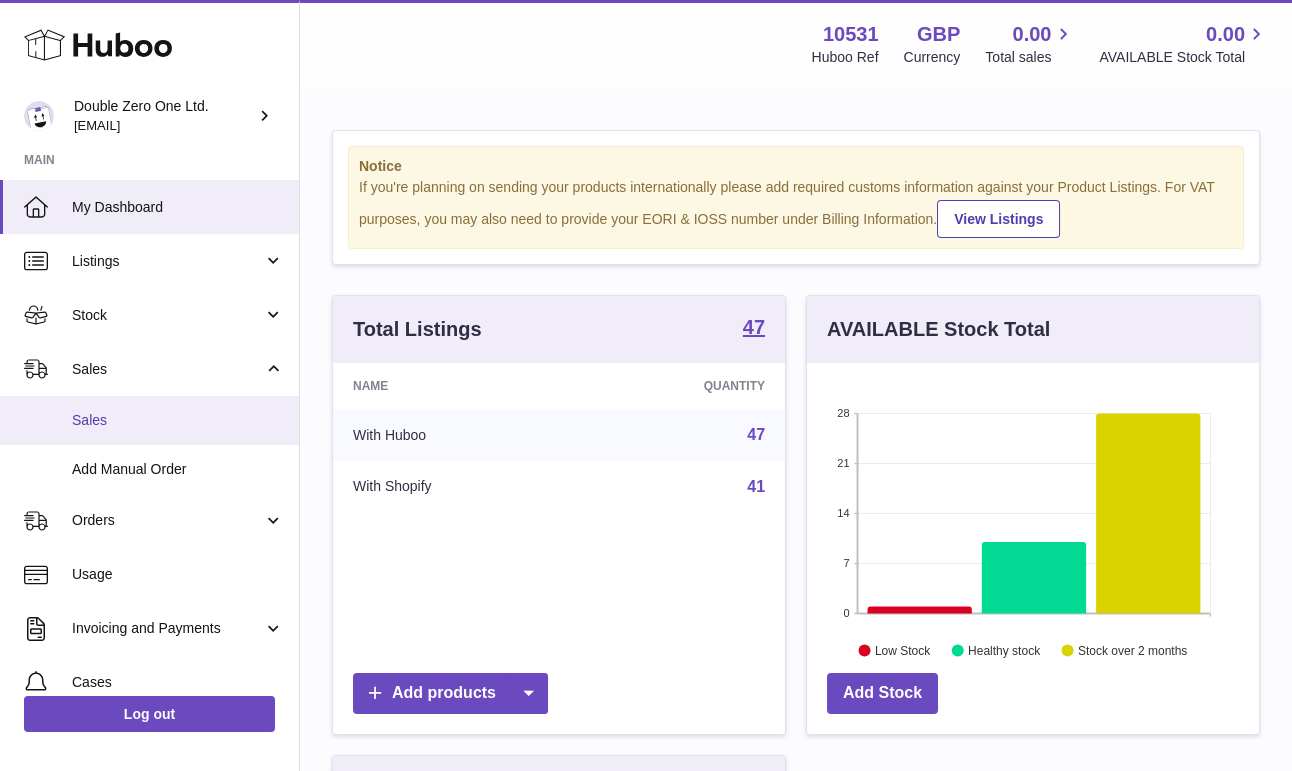 click on "Sales" at bounding box center [178, 420] 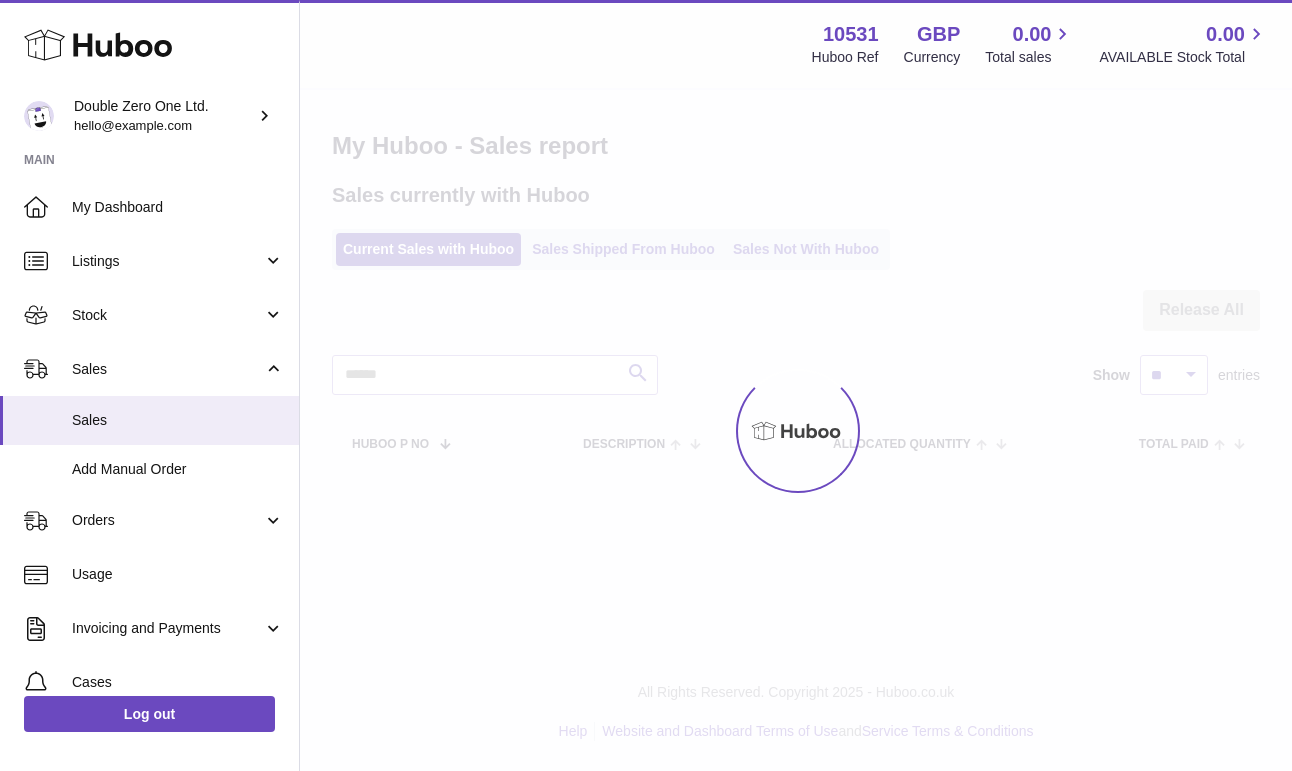 scroll, scrollTop: 0, scrollLeft: 0, axis: both 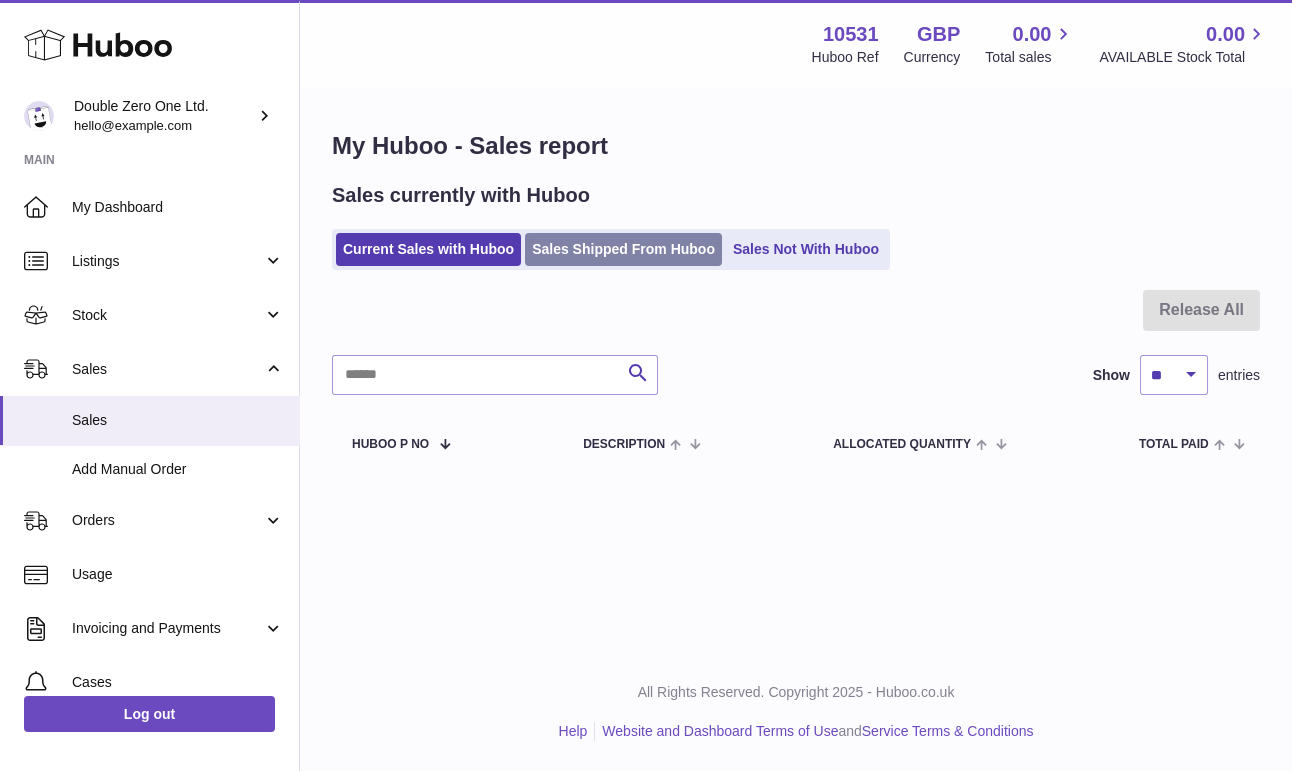 click on "Sales Shipped From Huboo" at bounding box center [623, 249] 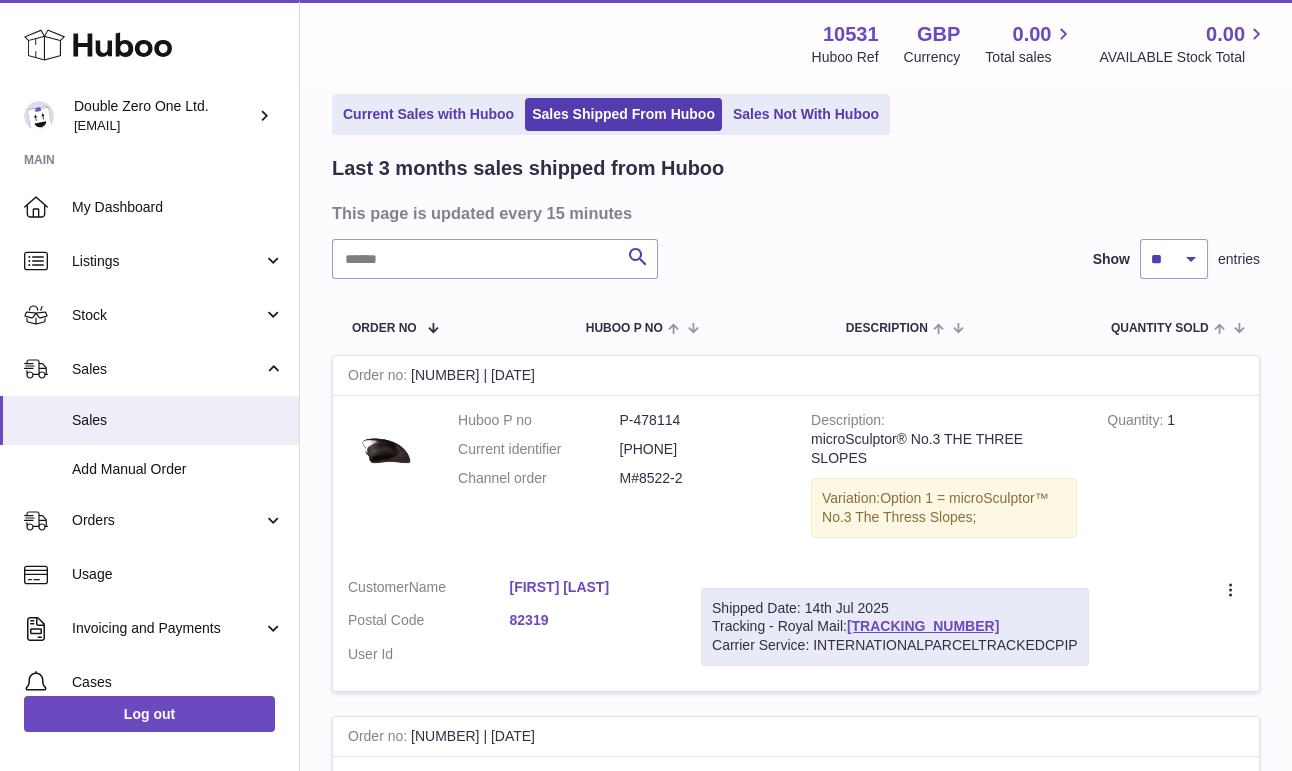scroll, scrollTop: 119, scrollLeft: 0, axis: vertical 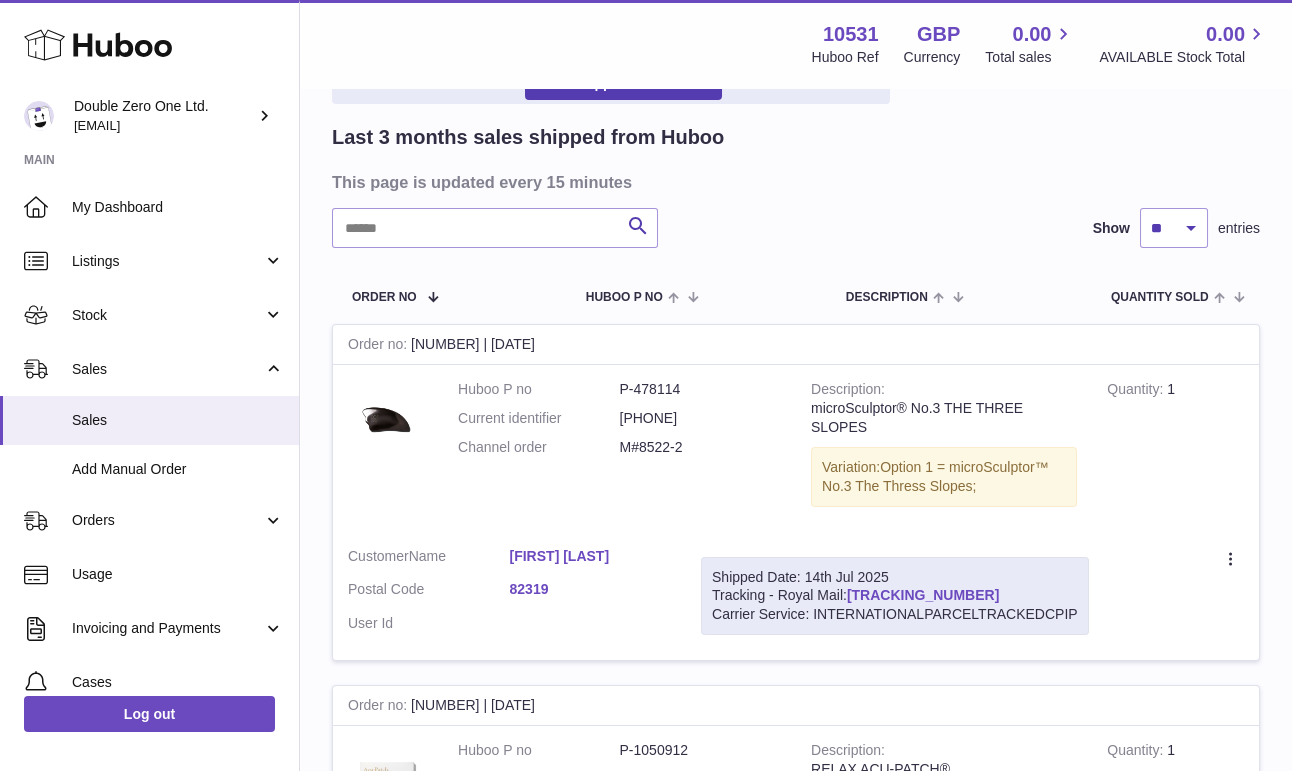drag, startPoint x: 971, startPoint y: 597, endPoint x: 924, endPoint y: 597, distance: 47 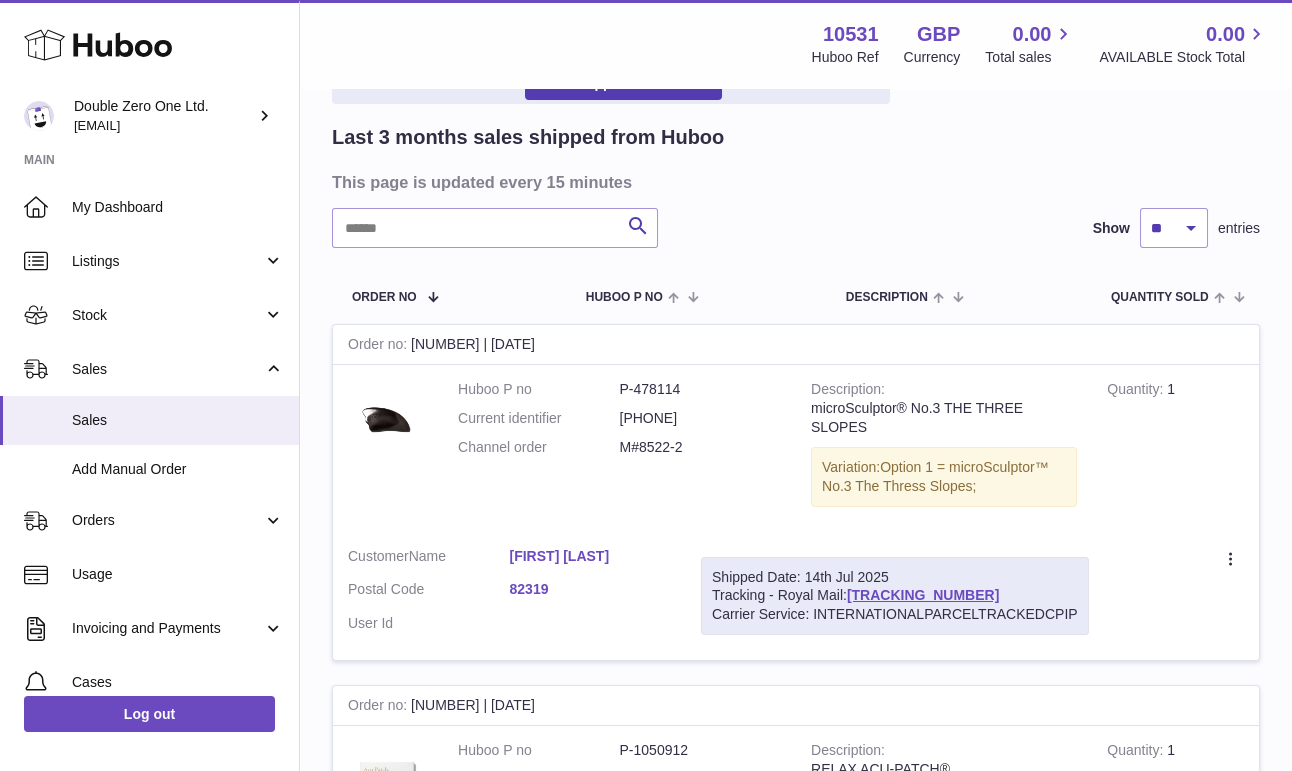 click on "Carrier Service: INTERNATIONALPARCELTRACKEDCPIP" at bounding box center [895, 614] 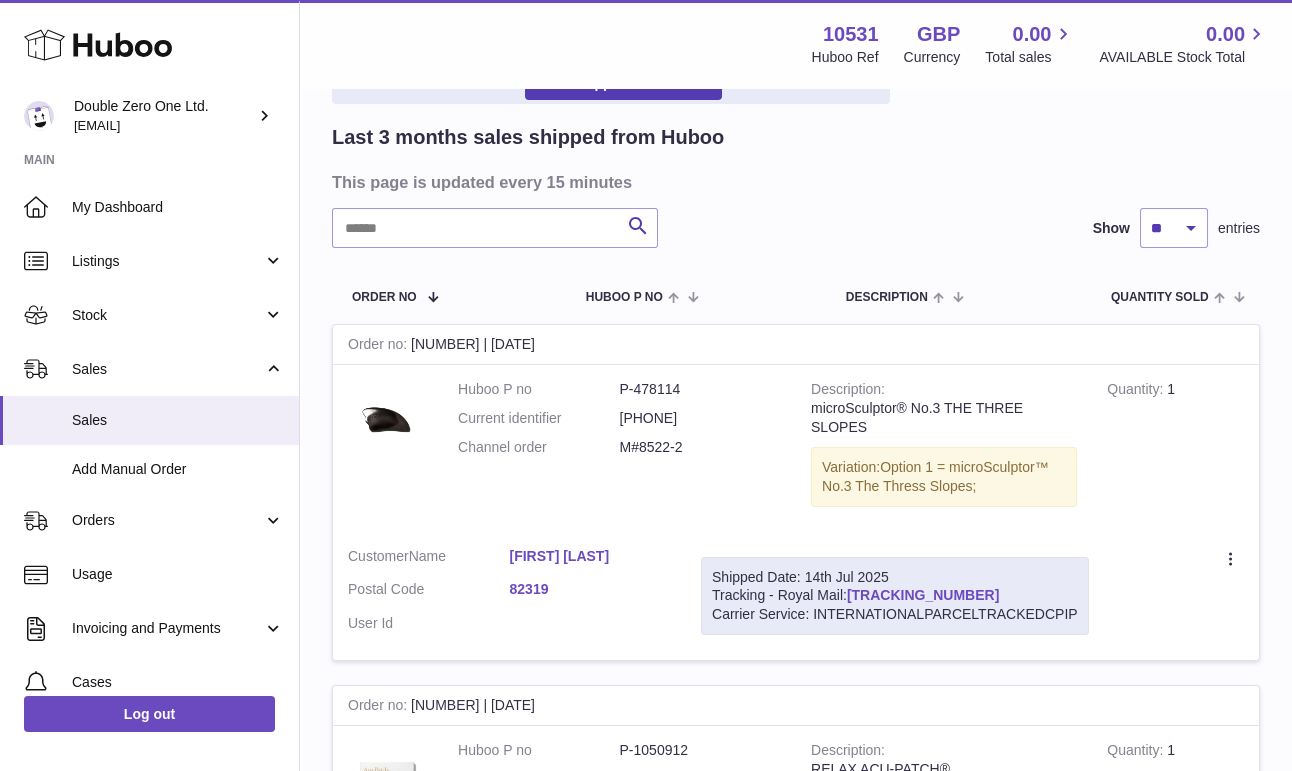 drag, startPoint x: 991, startPoint y: 592, endPoint x: 853, endPoint y: 592, distance: 138 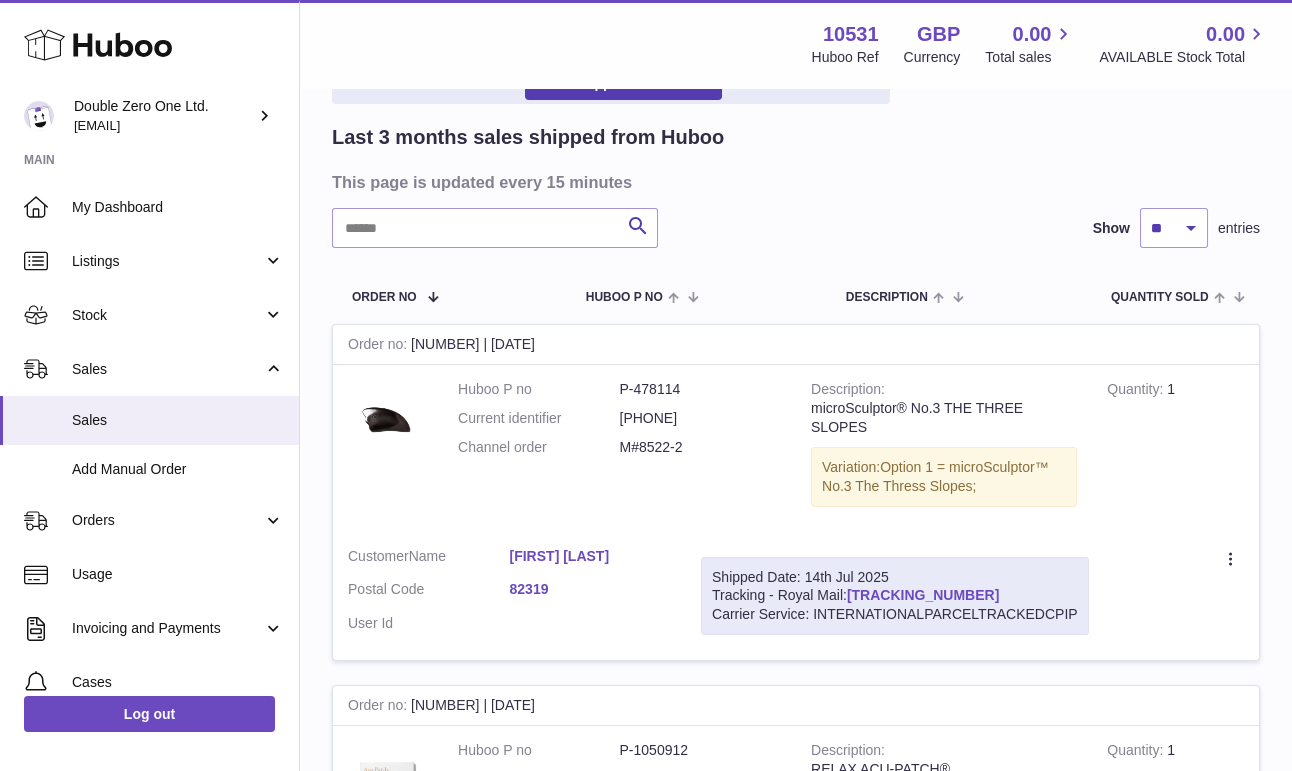 click on "Shipped Date: 14th Jul 2025
Tracking - Royal Mail:
LA068640024GB
Carrier Service: INTERNATIONALPARCELTRACKEDCPIP" at bounding box center (895, 596) 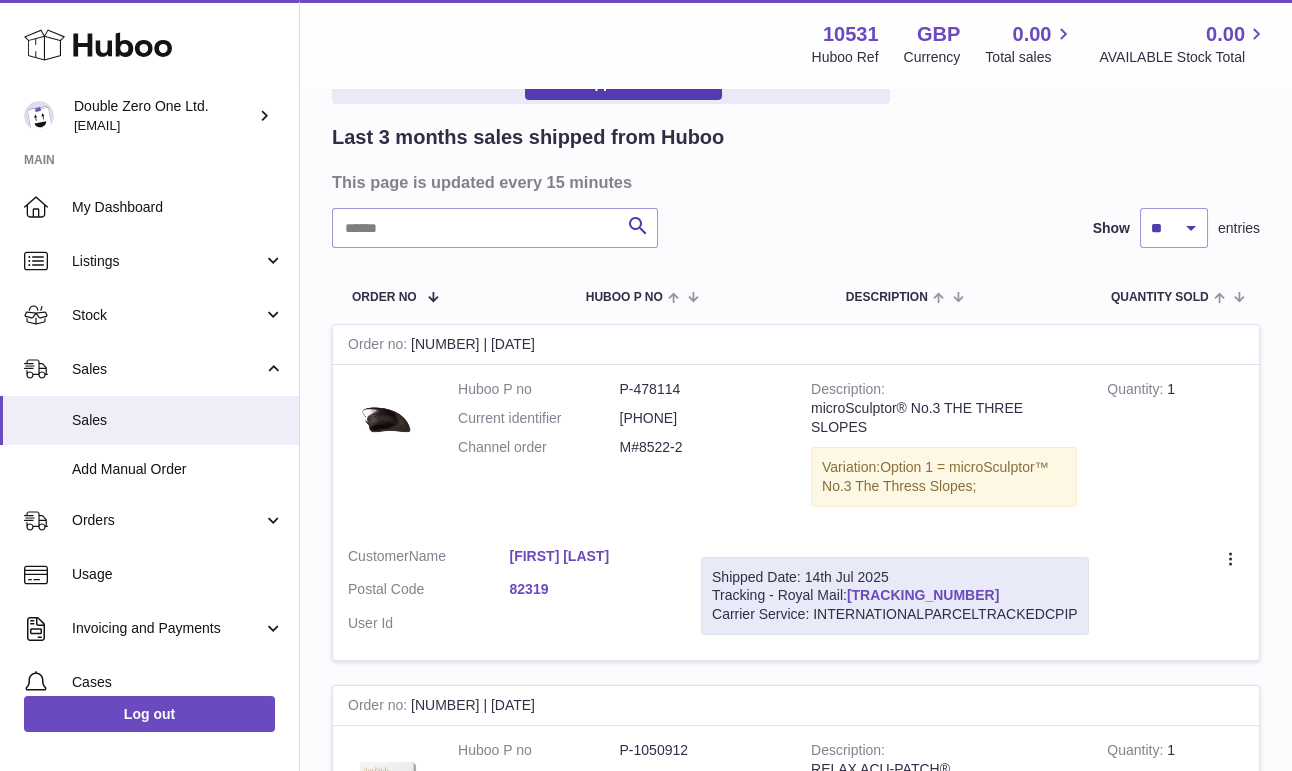 copy on "LA068640024GB" 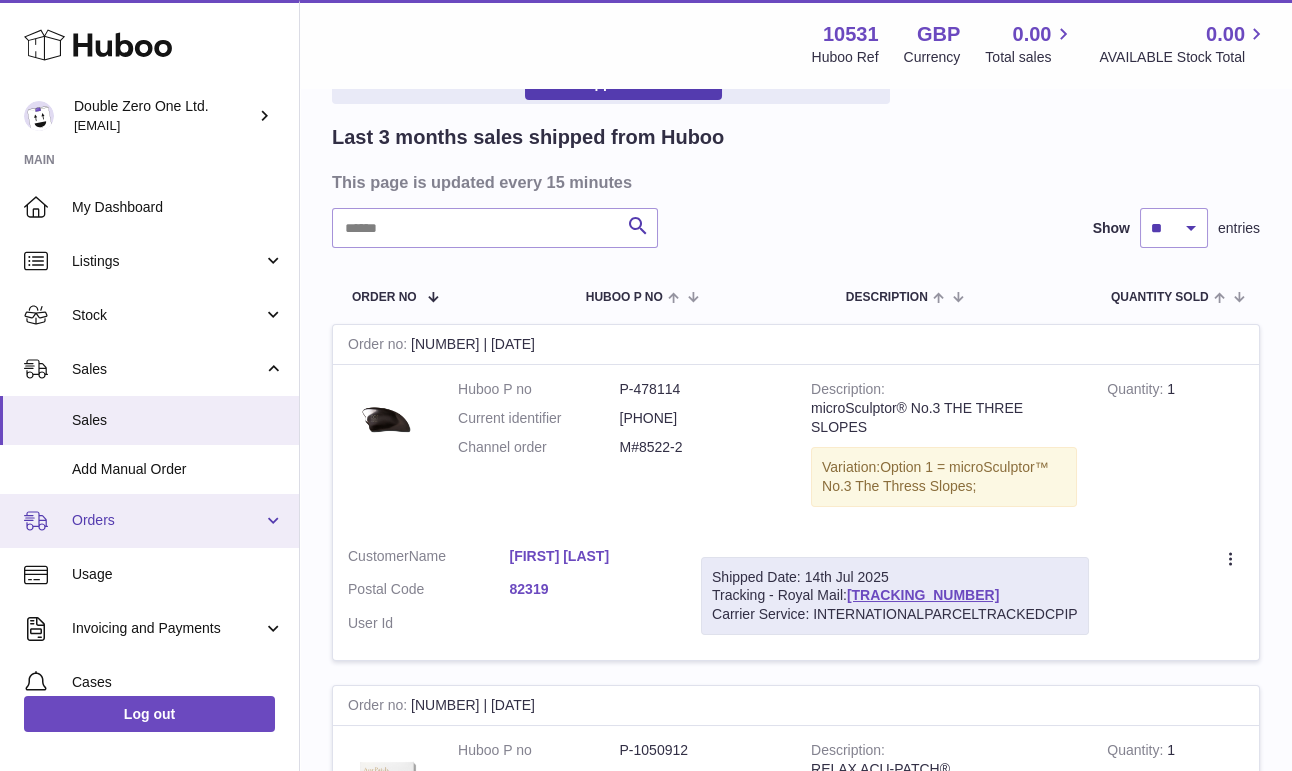 click on "Orders" at bounding box center (167, 520) 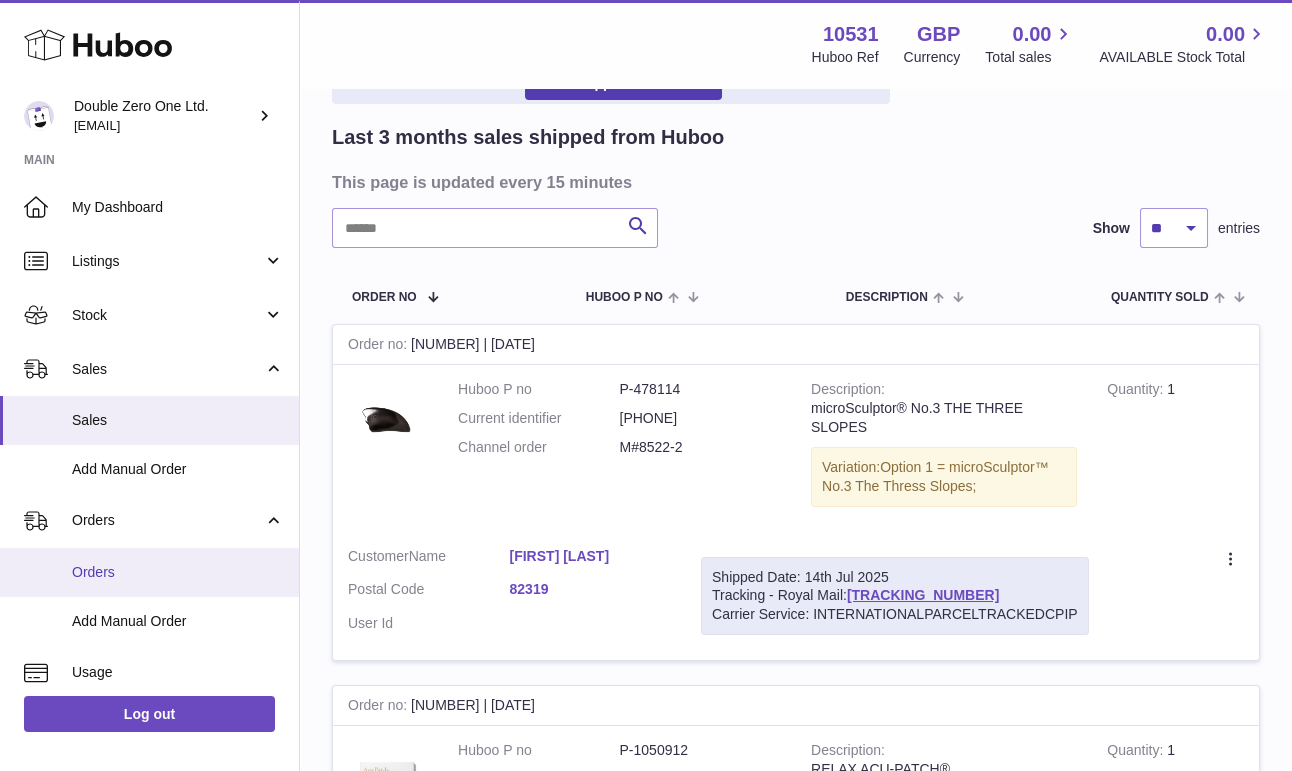click on "Orders" at bounding box center [178, 572] 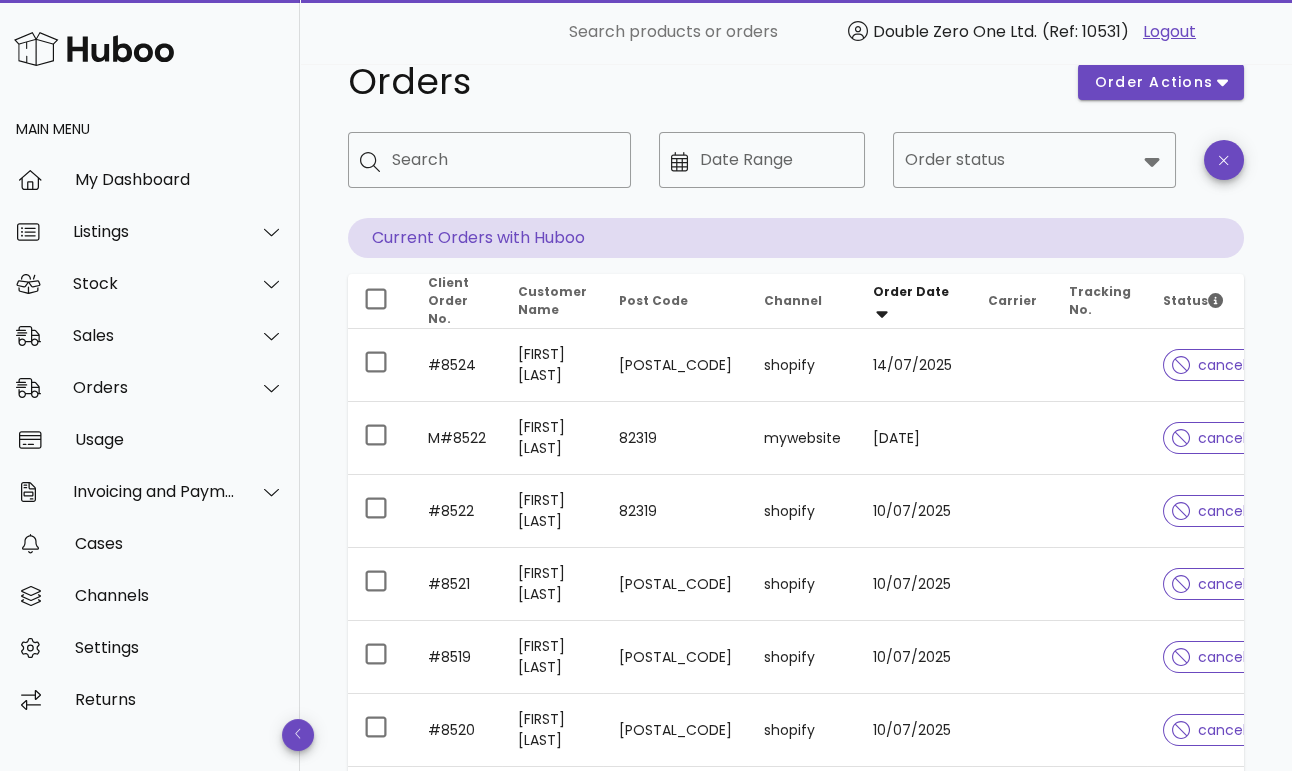 scroll, scrollTop: 33, scrollLeft: 0, axis: vertical 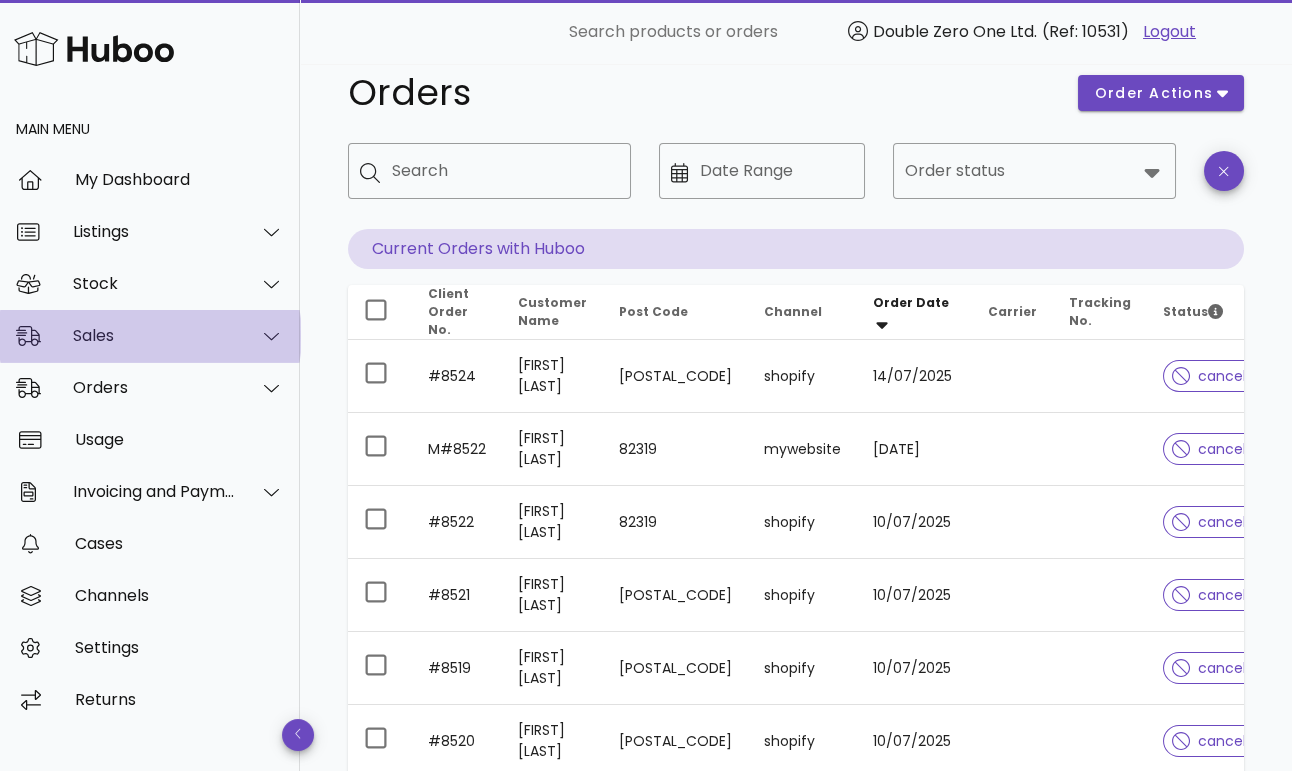 click on "Sales" at bounding box center [150, 336] 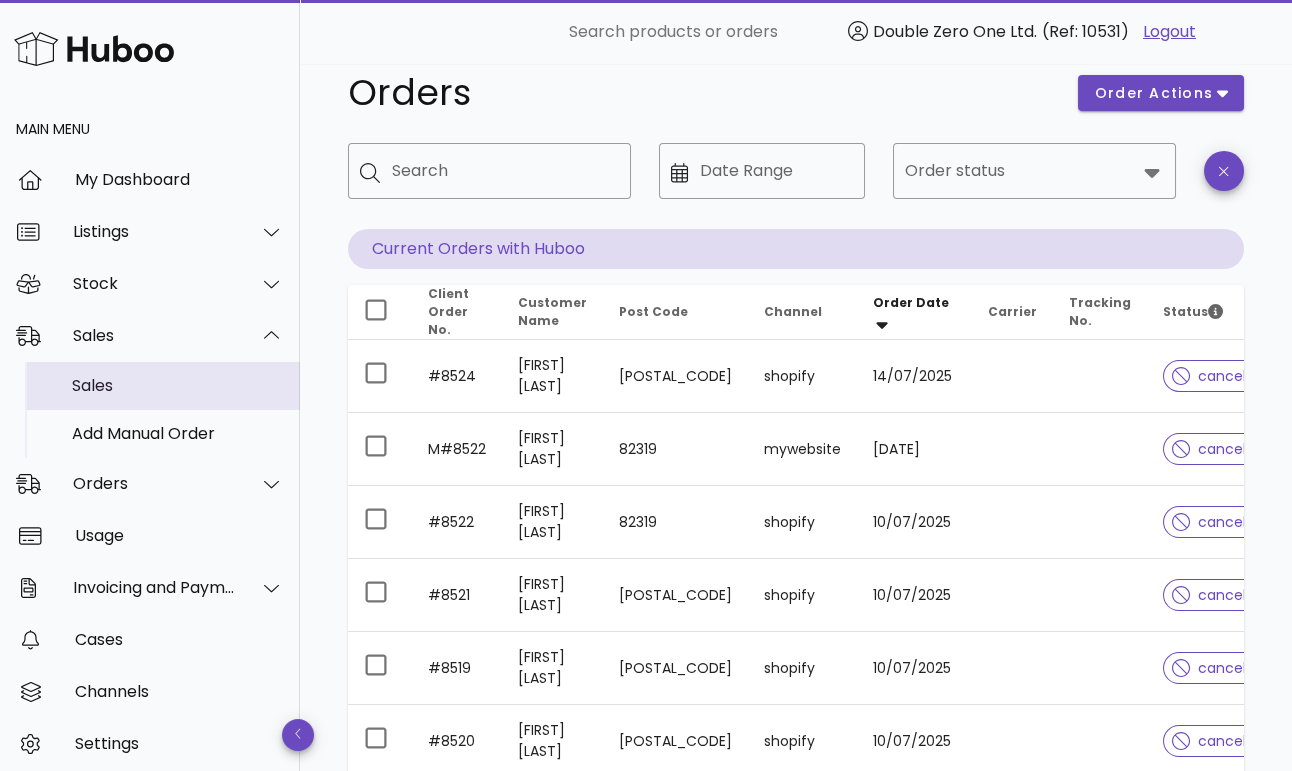 click on "Sales" at bounding box center (178, 385) 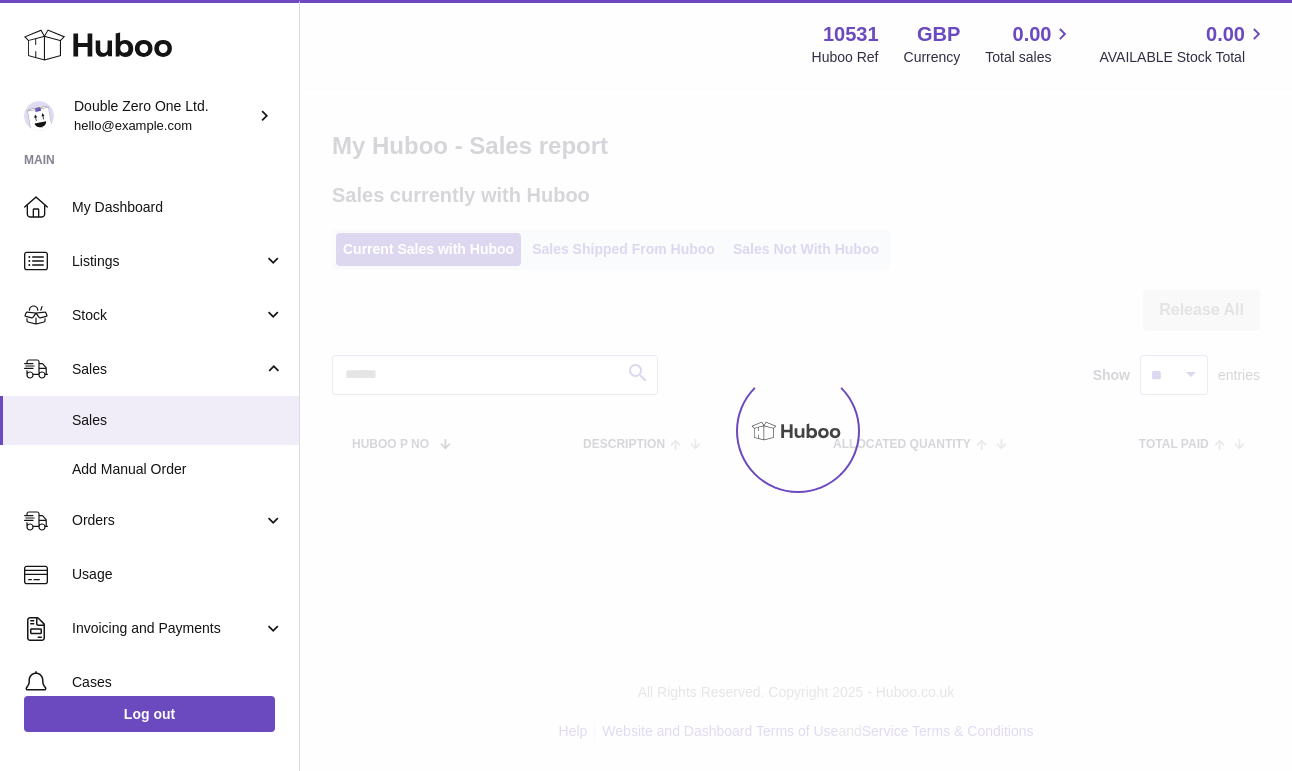 click at bounding box center (796, 430) 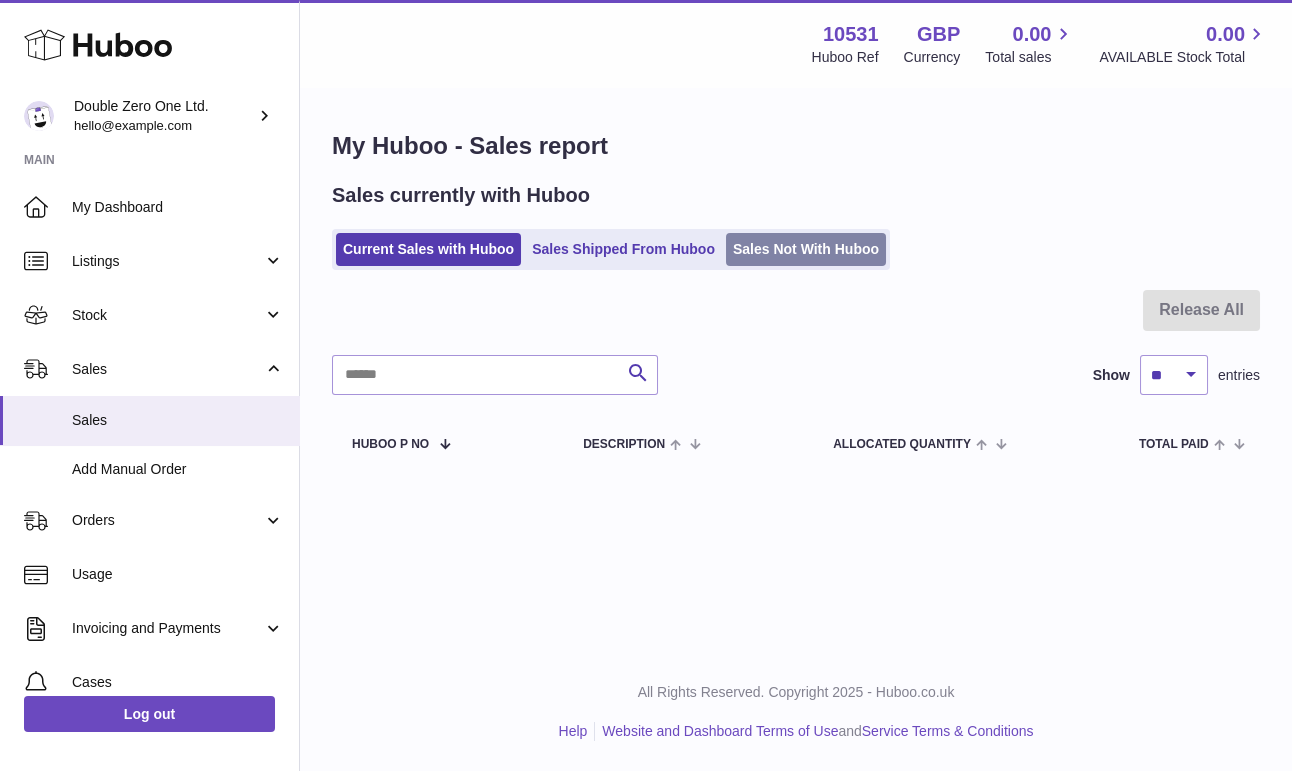click on "Sales Not With Huboo" at bounding box center (806, 249) 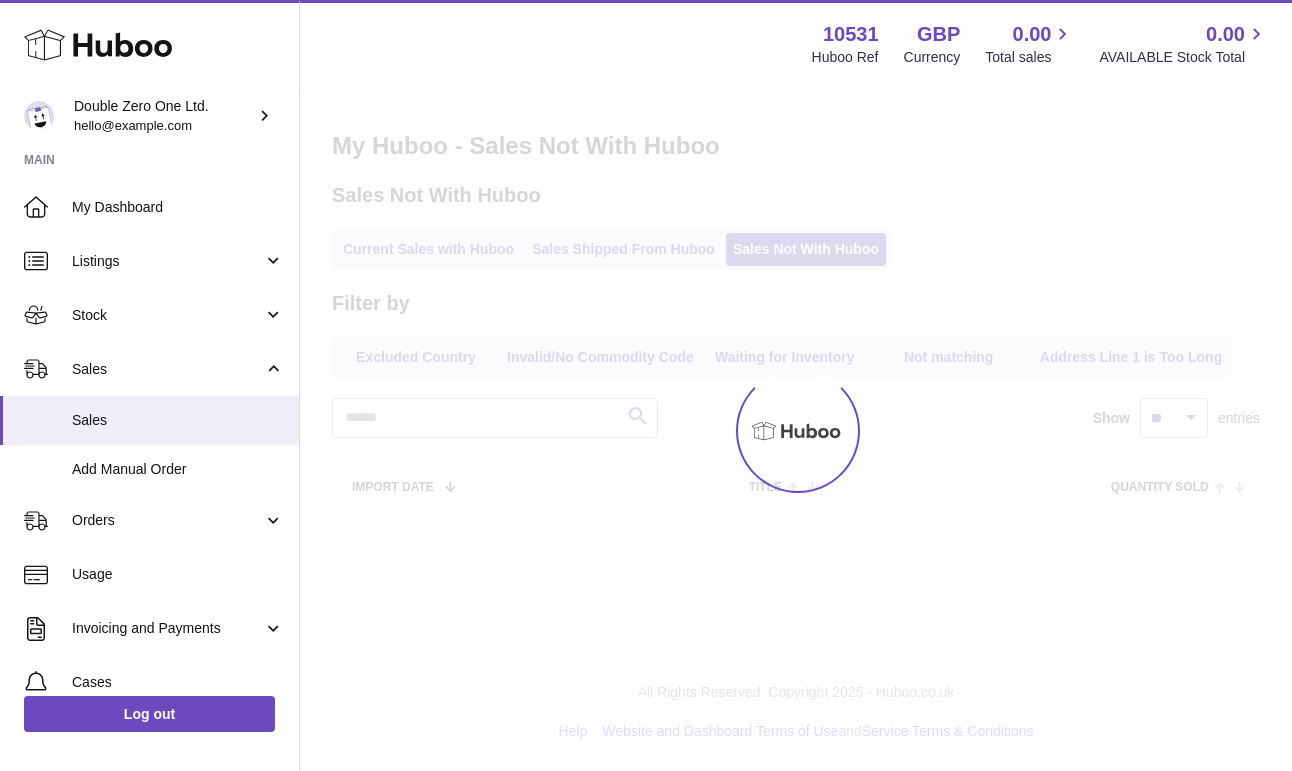 scroll, scrollTop: 0, scrollLeft: 0, axis: both 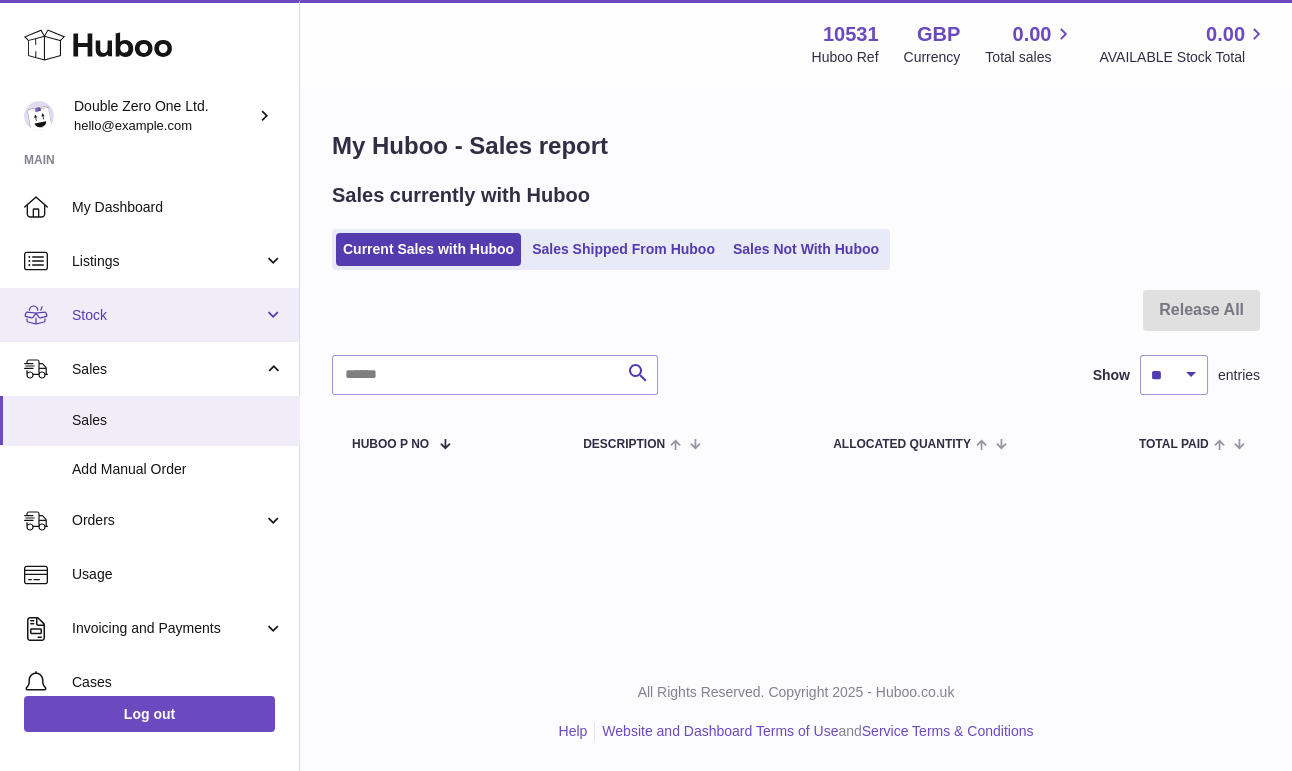 click on "Stock" at bounding box center [167, 315] 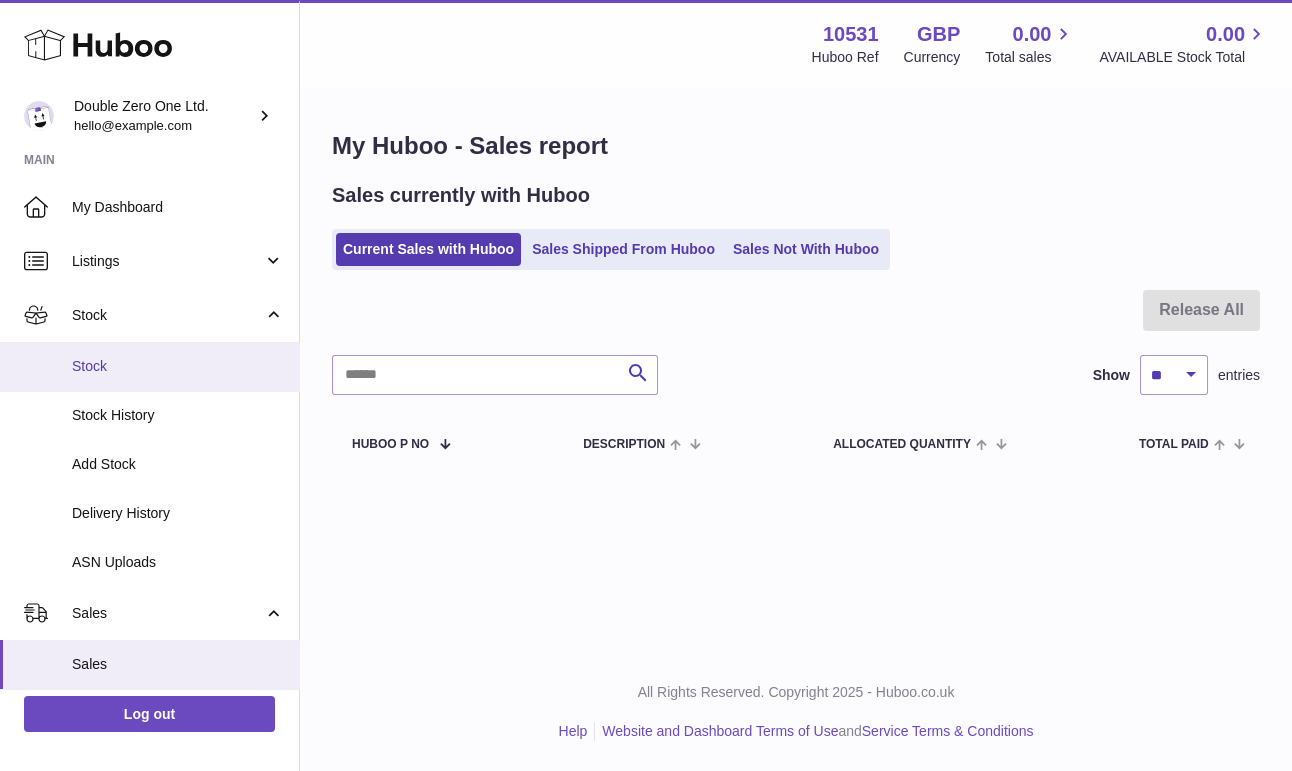 click on "Stock" at bounding box center (149, 366) 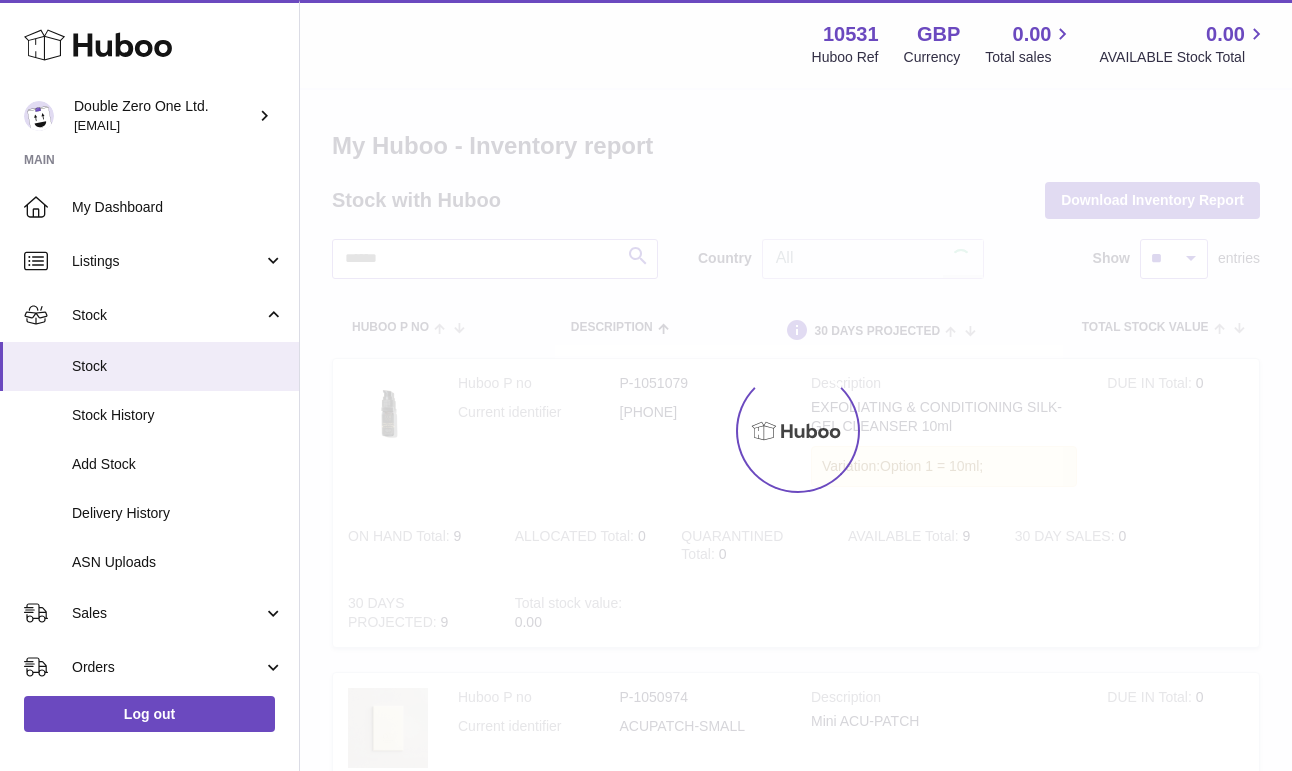 scroll, scrollTop: 0, scrollLeft: 0, axis: both 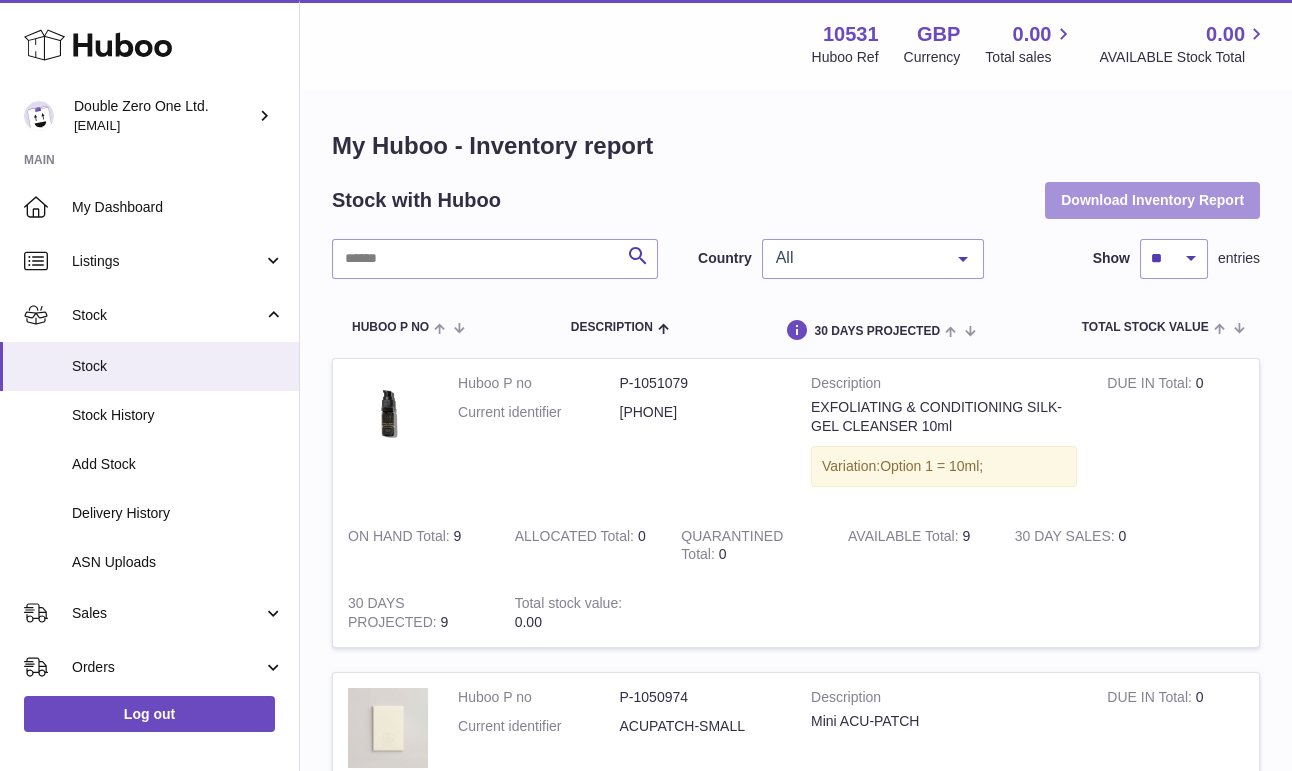 click on "Download Inventory Report" at bounding box center [1152, 200] 